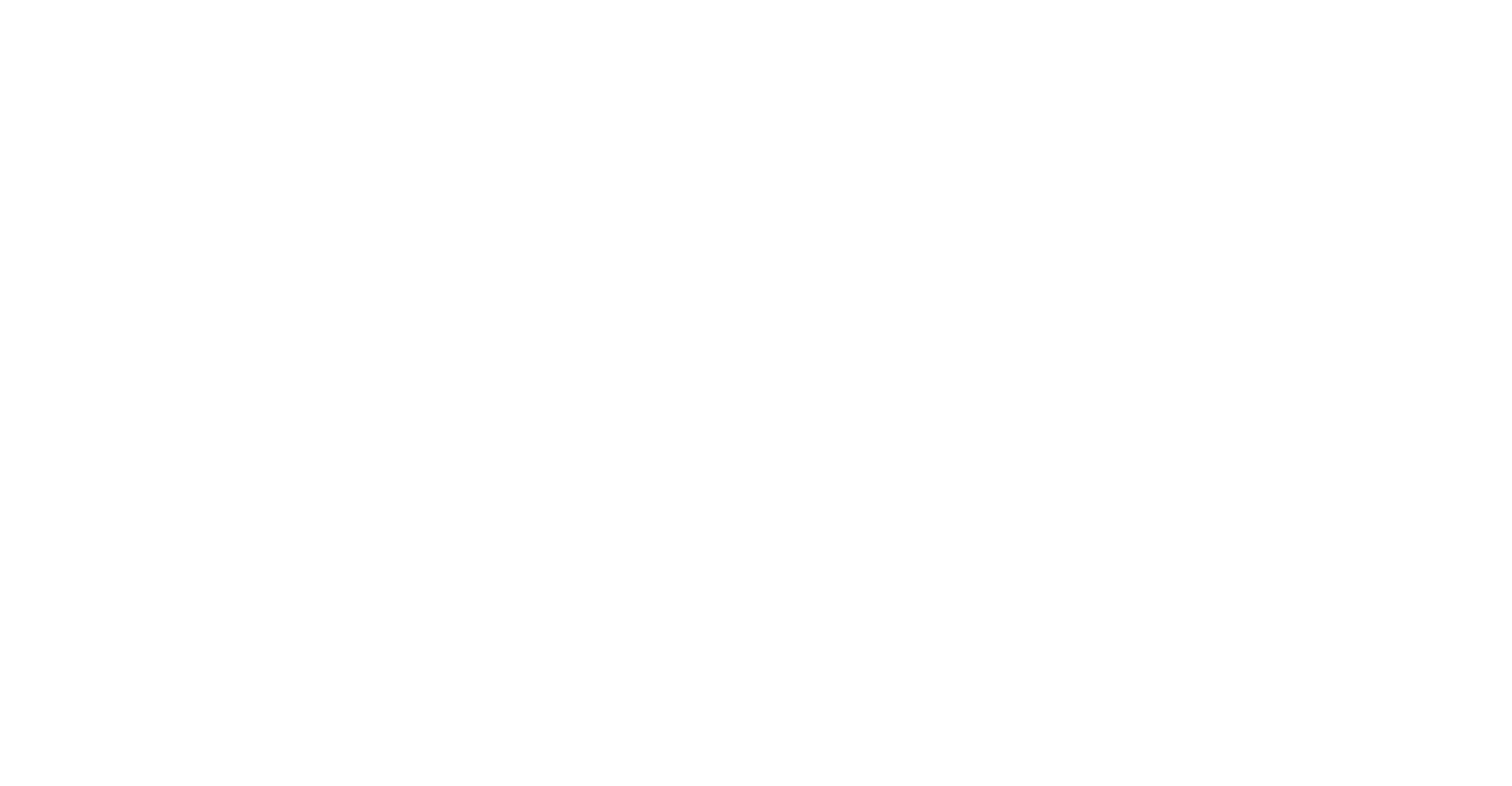 scroll, scrollTop: 0, scrollLeft: 0, axis: both 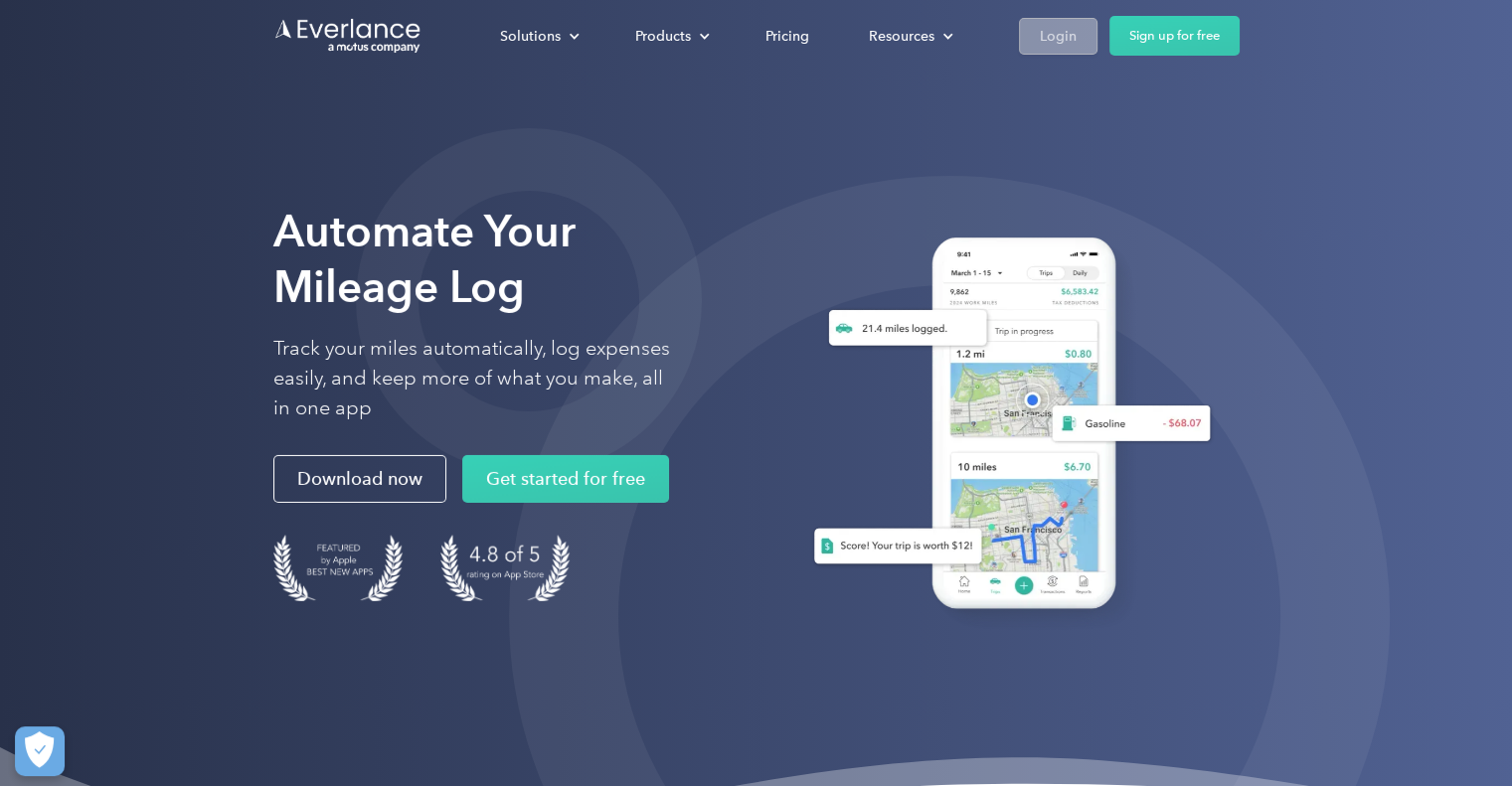 click on "Login" at bounding box center [1058, 36] 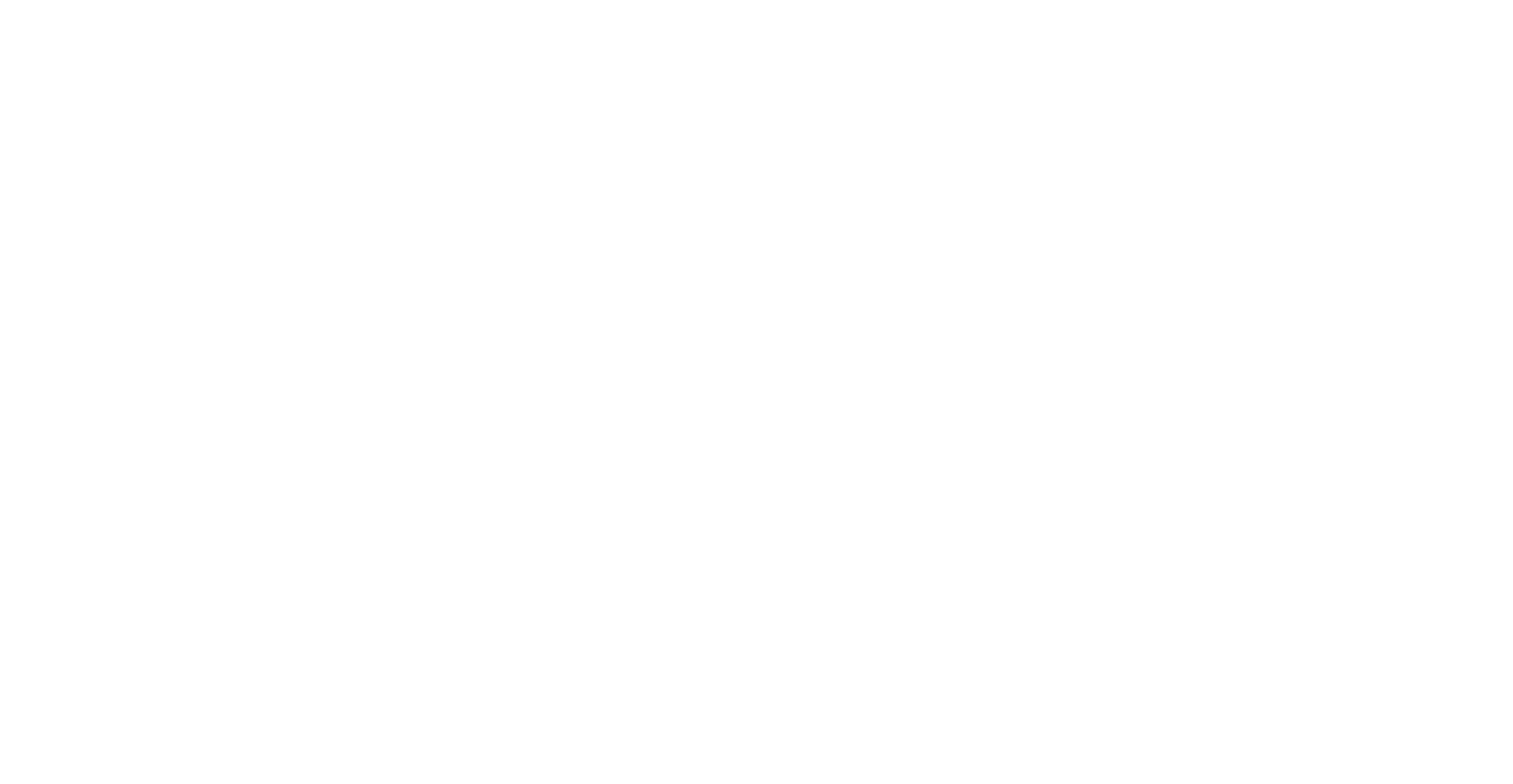 scroll, scrollTop: 0, scrollLeft: 0, axis: both 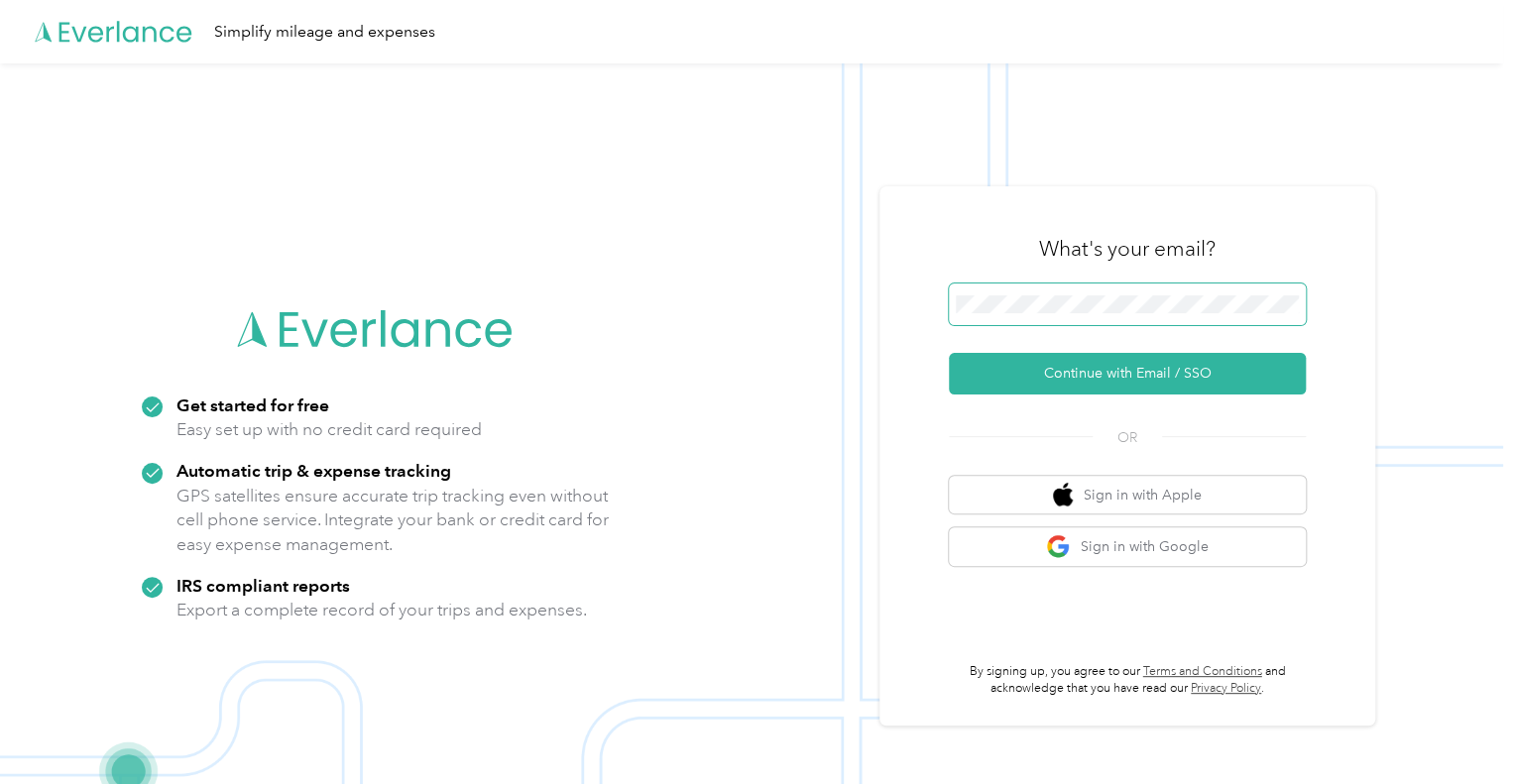 click at bounding box center (1127, 304) 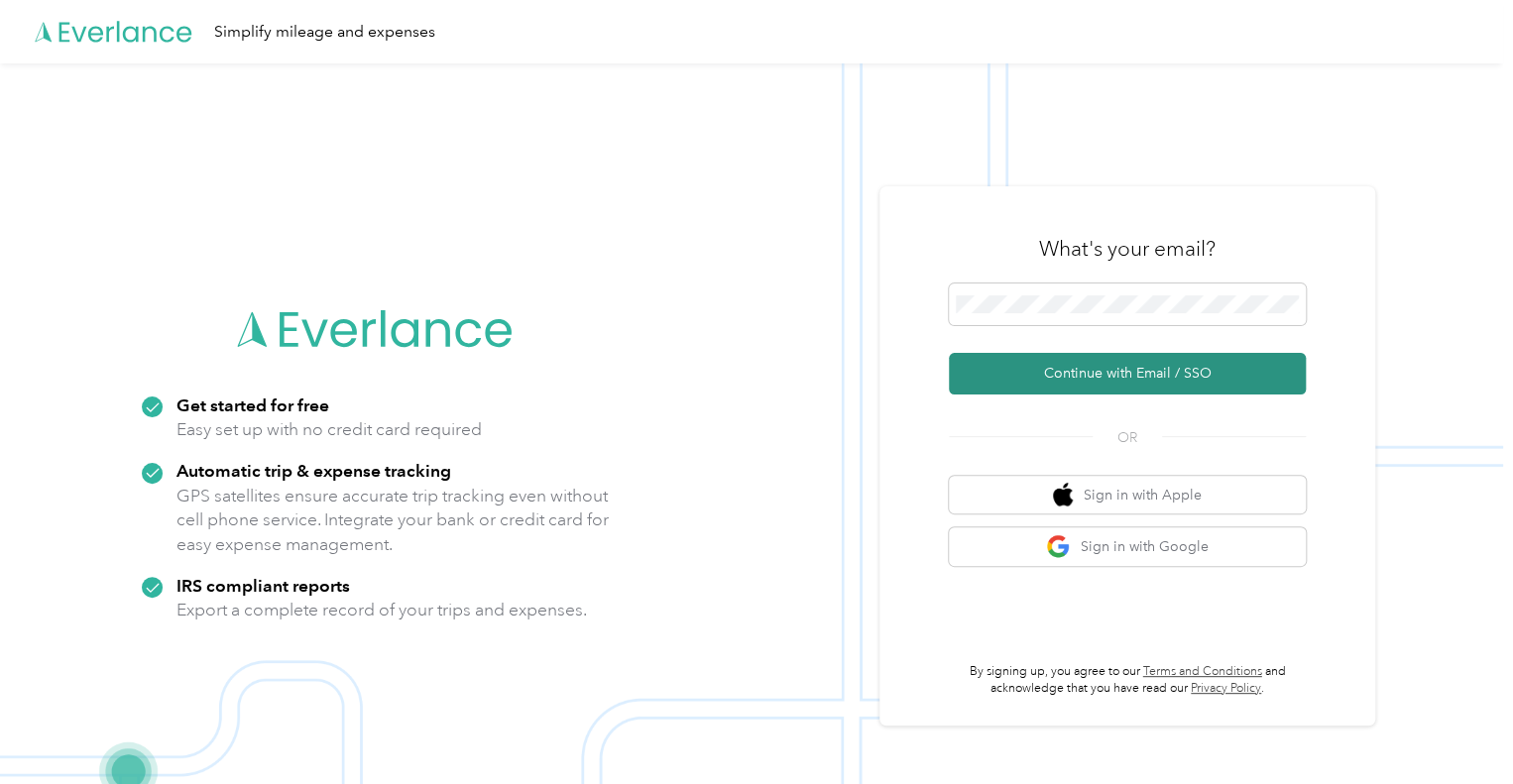 click on "Continue with Email / SSO" at bounding box center (1127, 374) 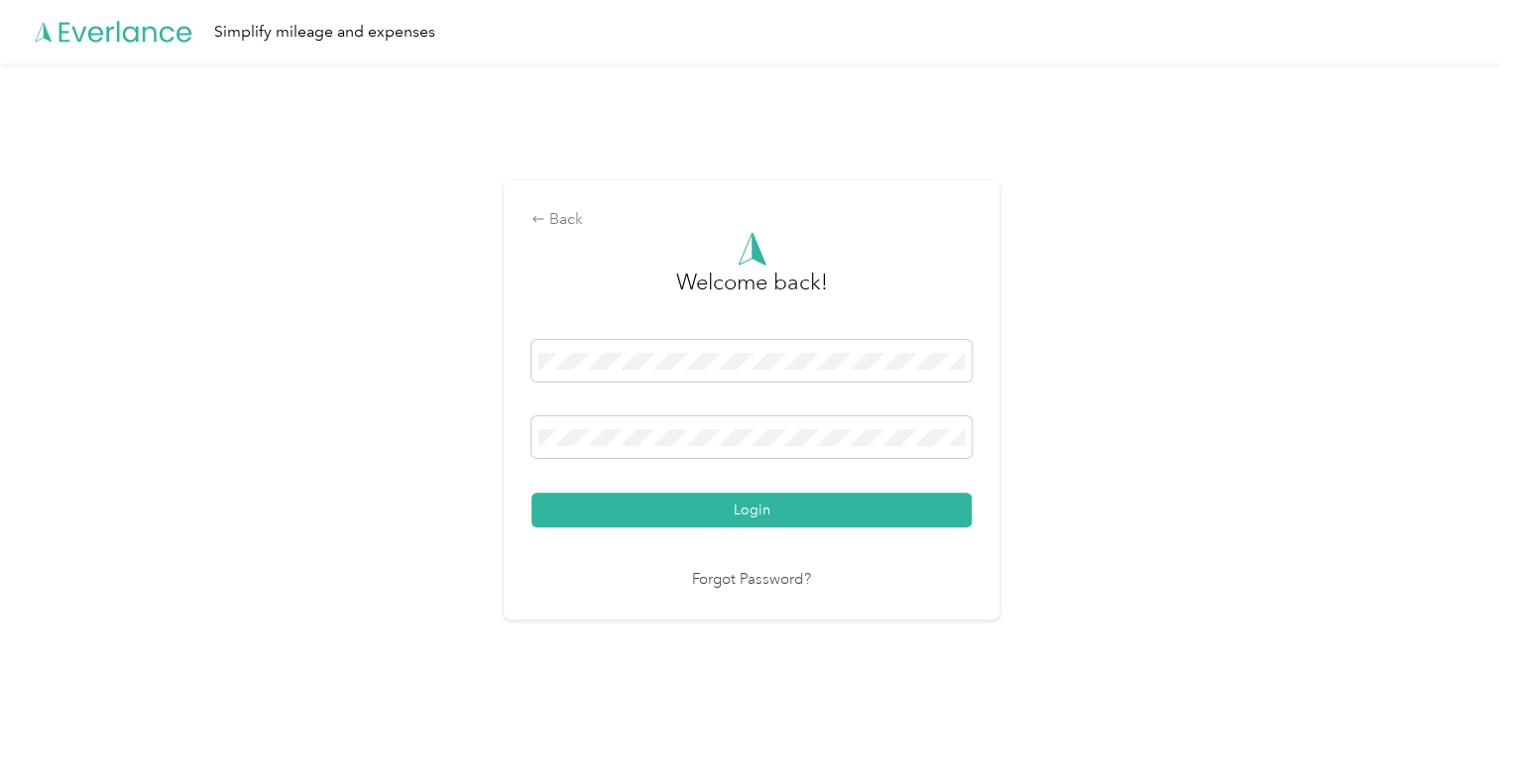 click on "Login" at bounding box center (752, 509) 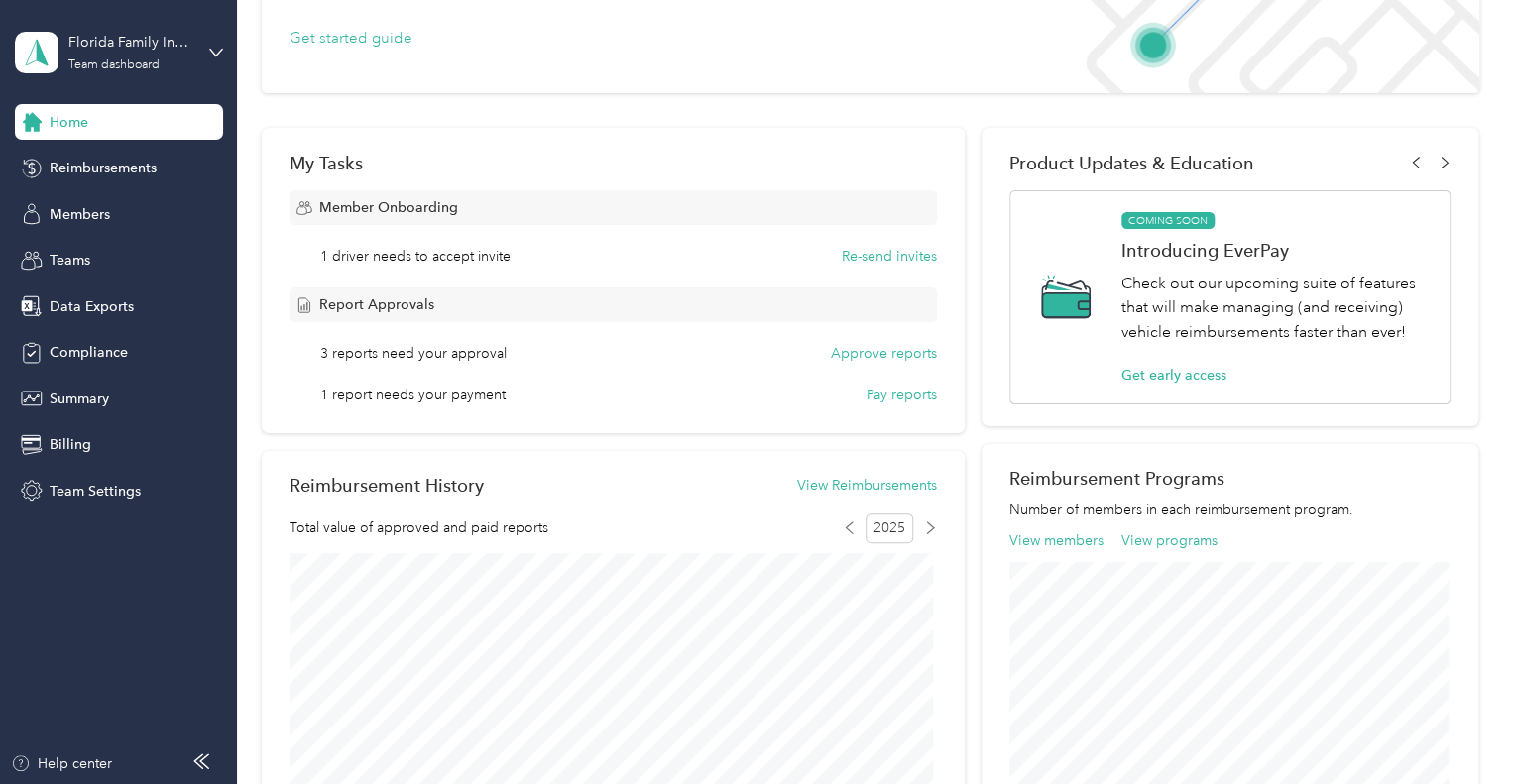 scroll, scrollTop: 198, scrollLeft: 0, axis: vertical 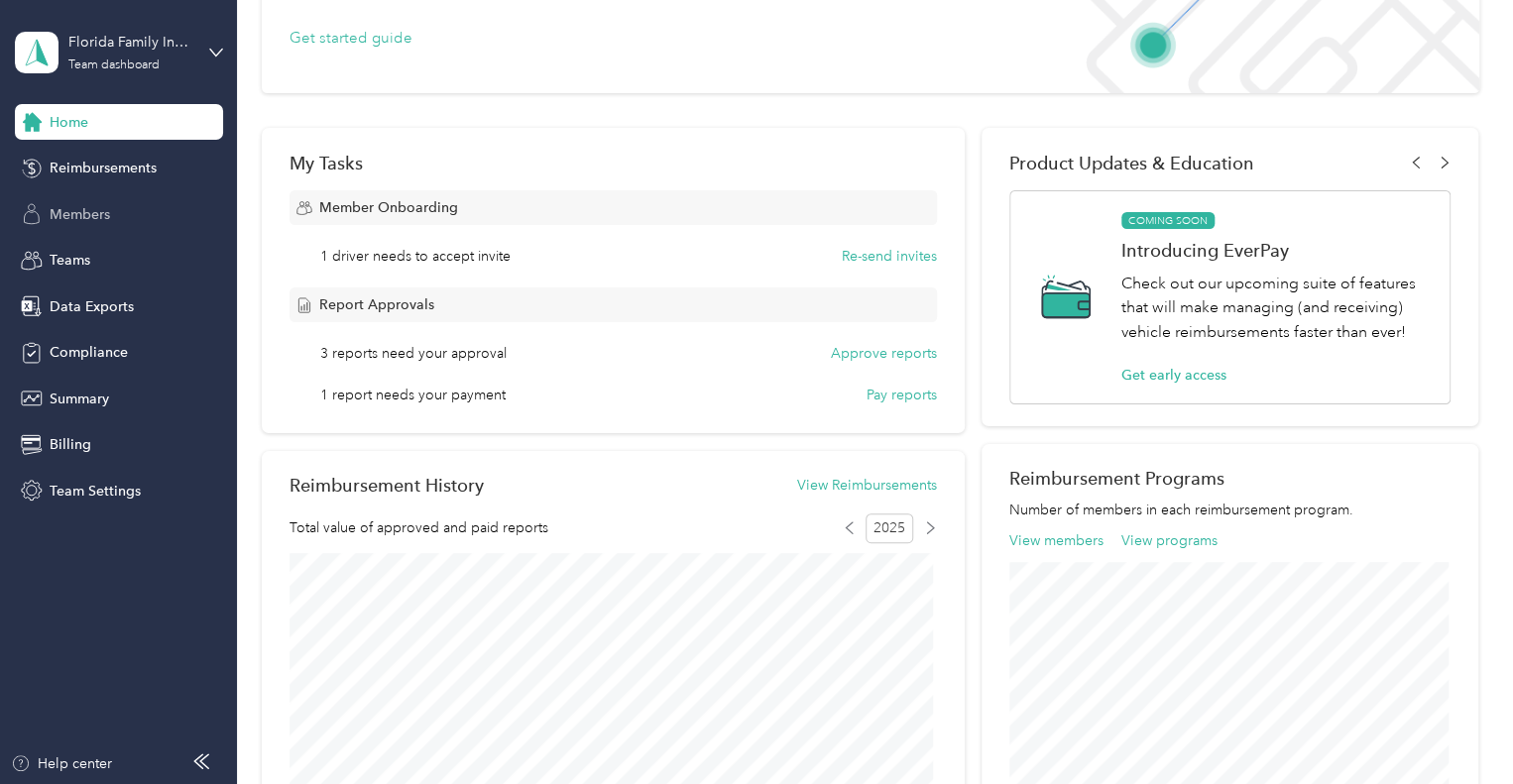 click on "Members" at bounding box center [119, 214] 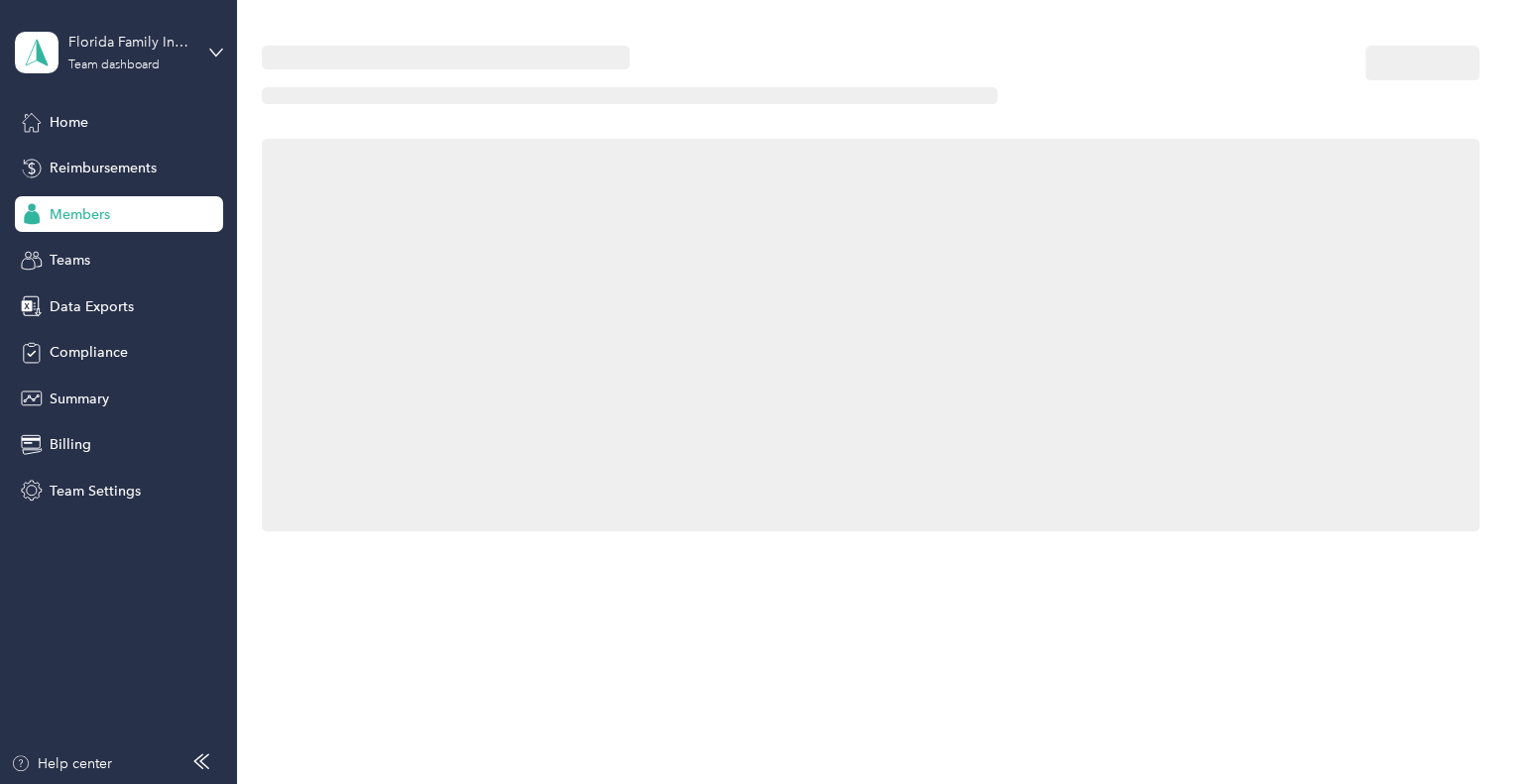 scroll, scrollTop: 0, scrollLeft: 0, axis: both 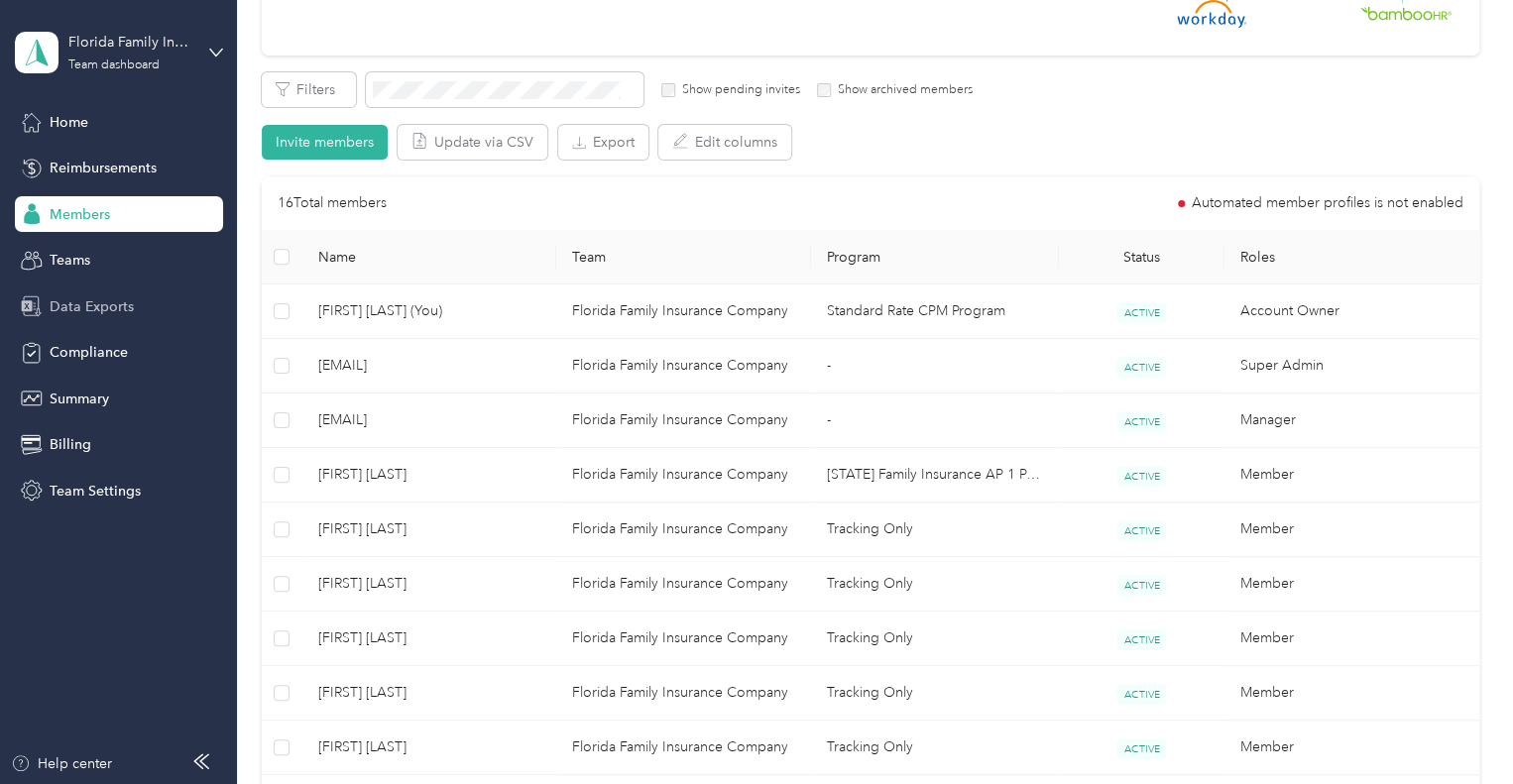 click on "Data Exports" at bounding box center [91, 306] 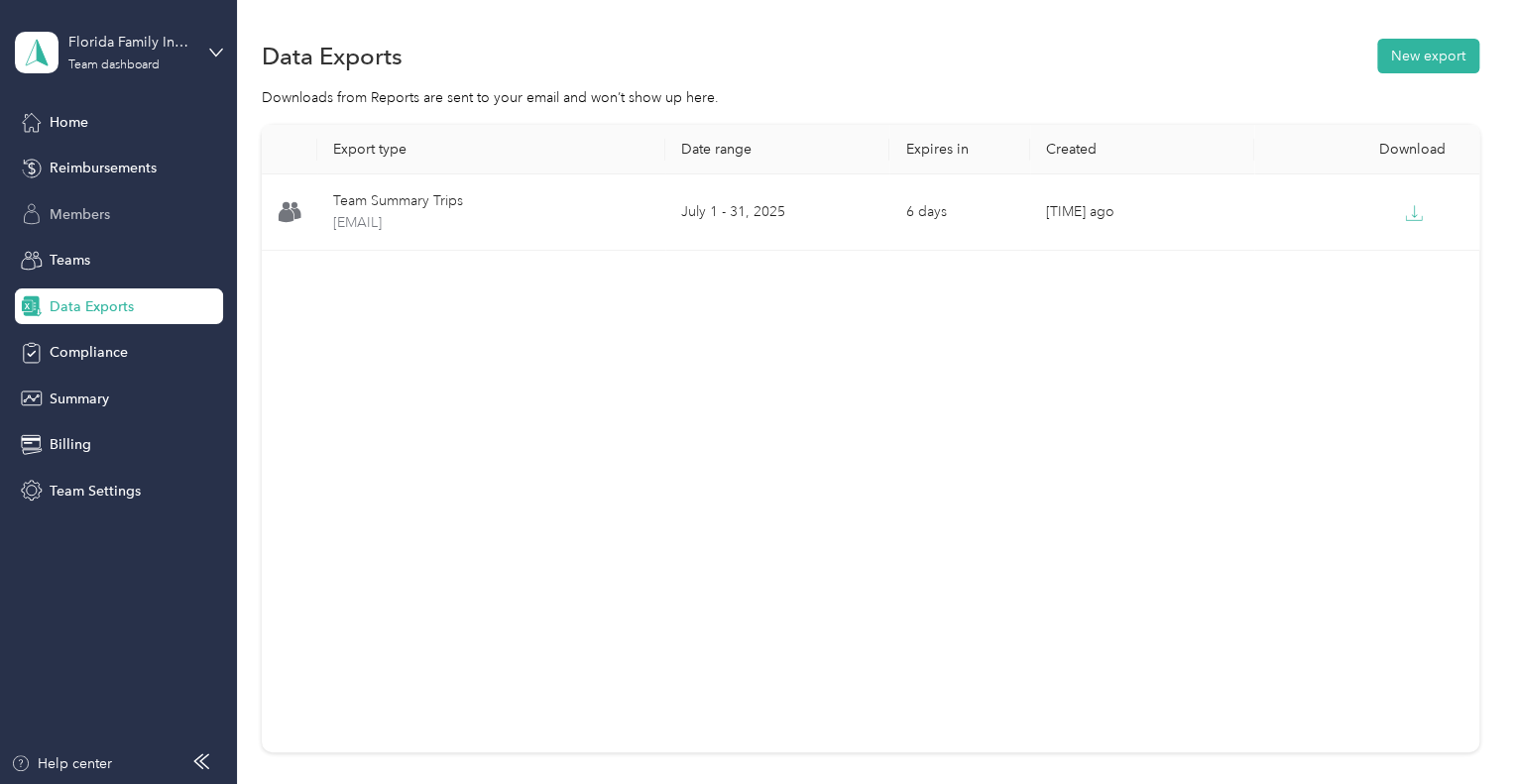 click on "Members" at bounding box center (79, 214) 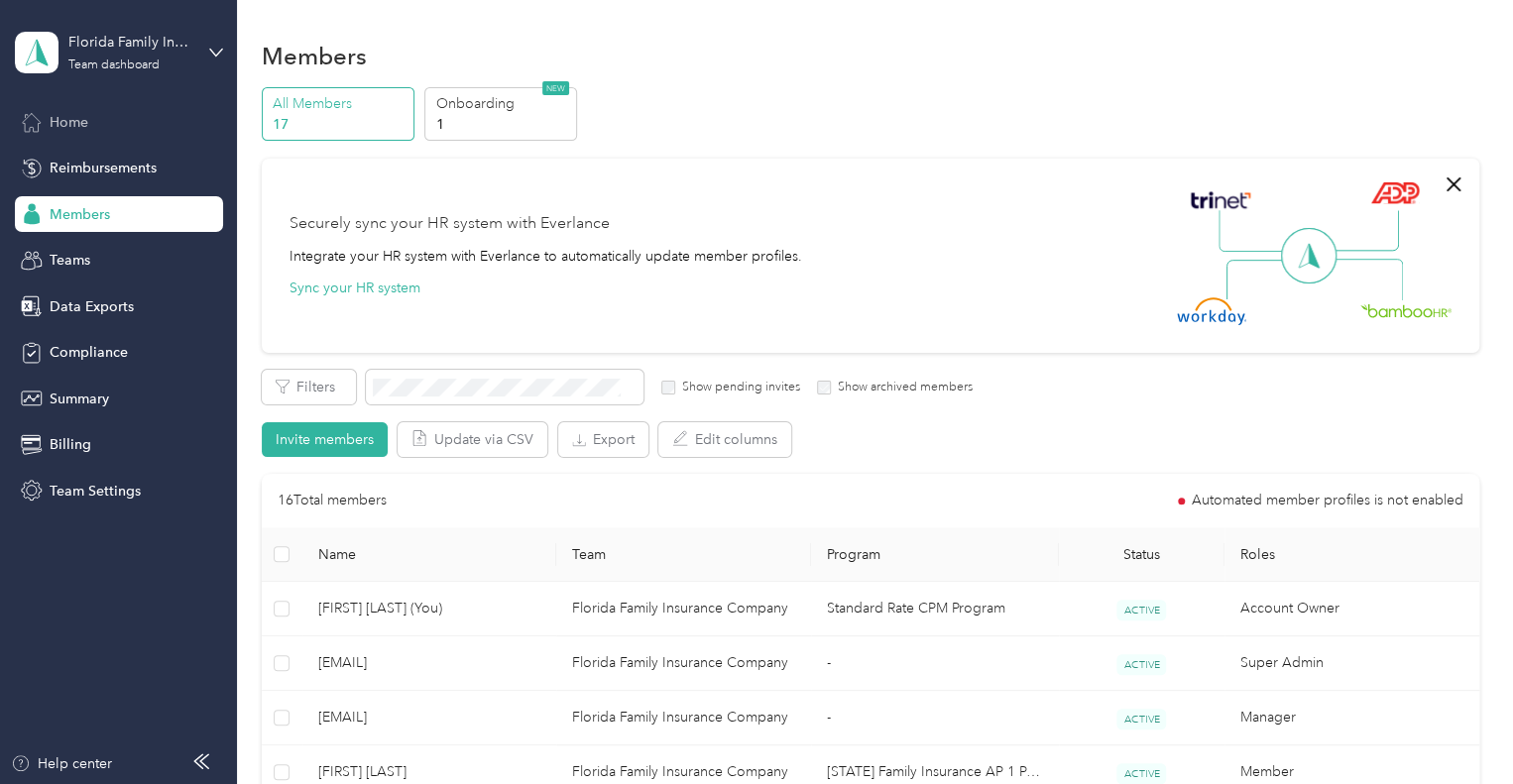click on "Home" at bounding box center (68, 122) 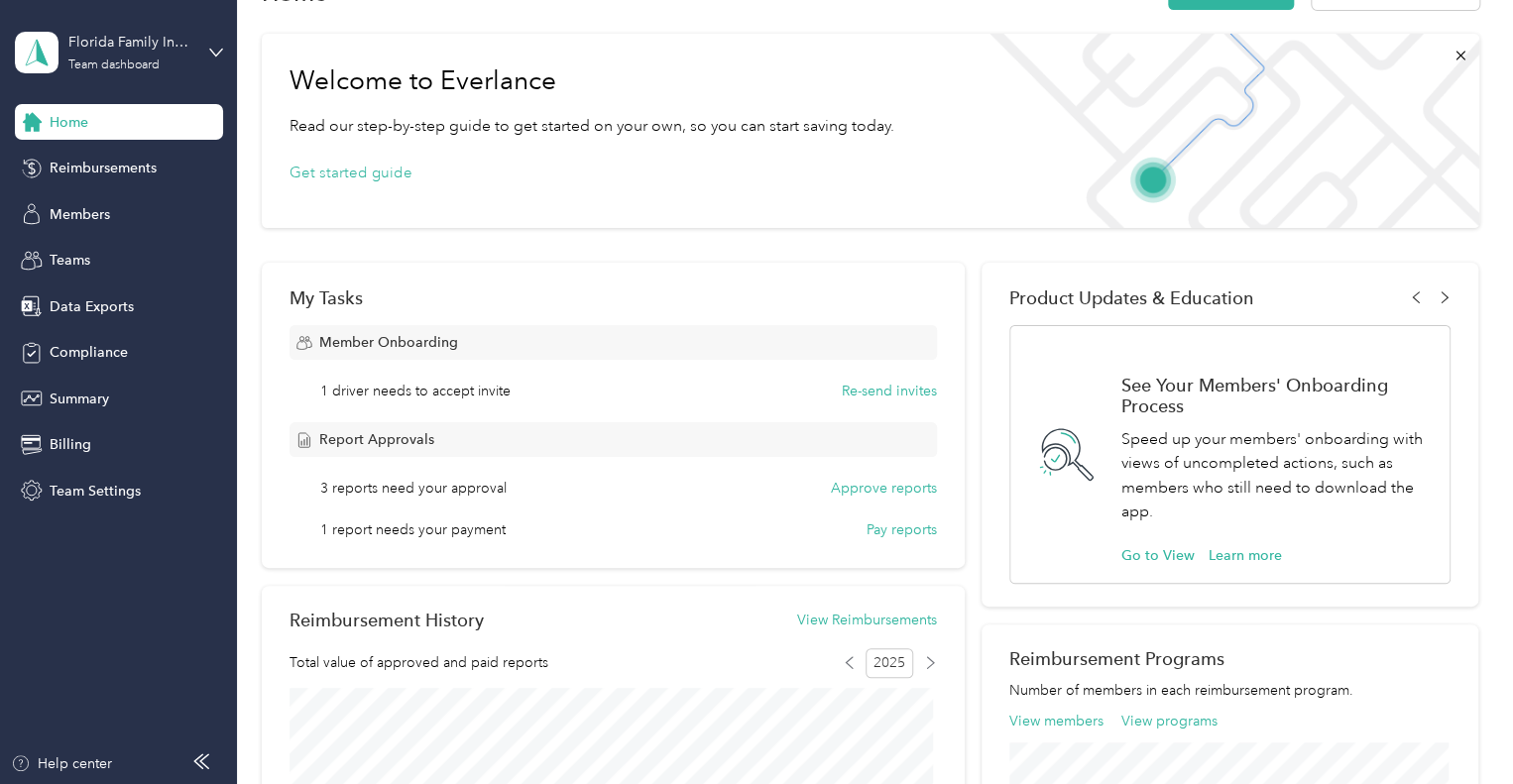 scroll, scrollTop: 99, scrollLeft: 0, axis: vertical 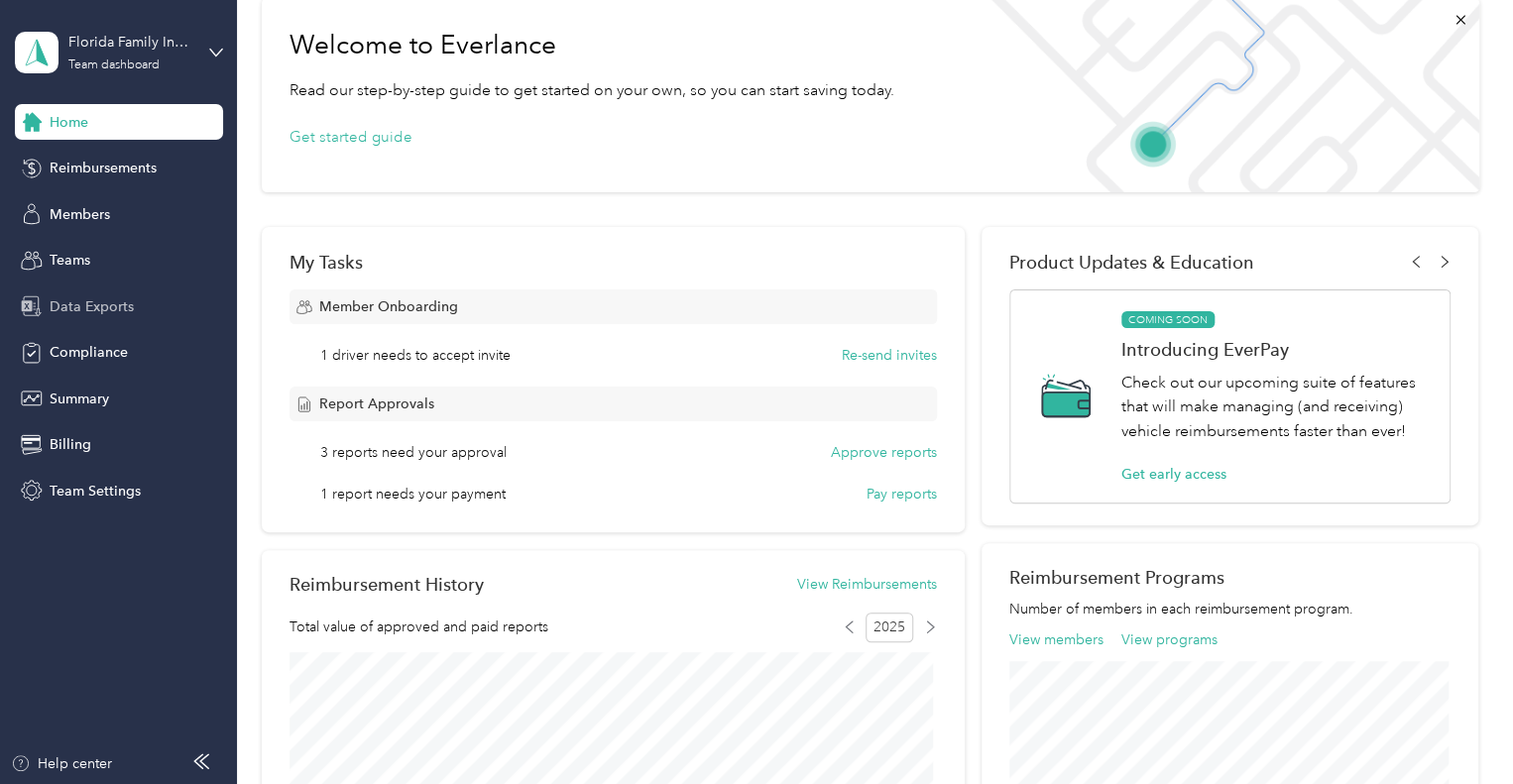 click on "Data Exports" at bounding box center [91, 306] 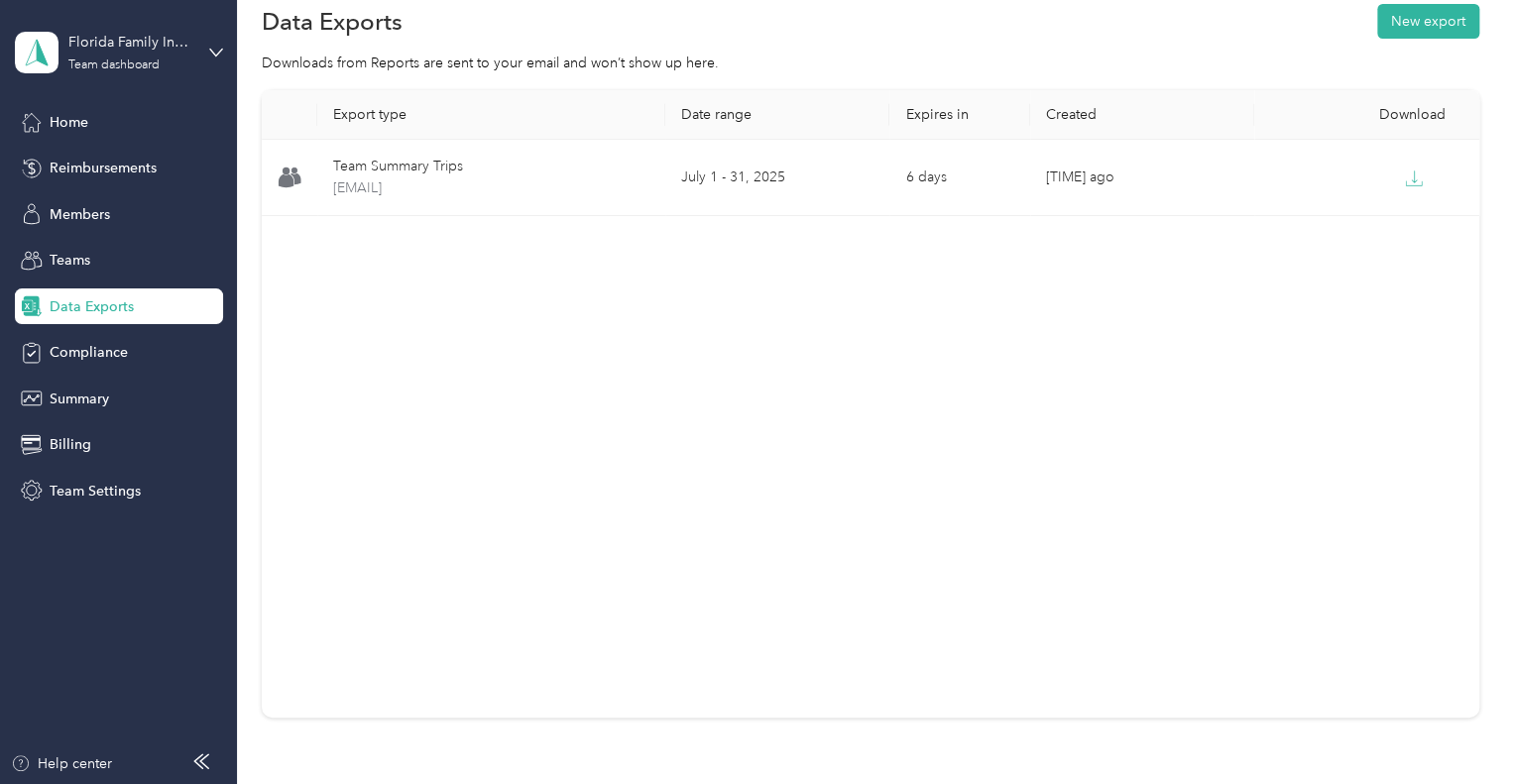 scroll, scrollTop: 0, scrollLeft: 0, axis: both 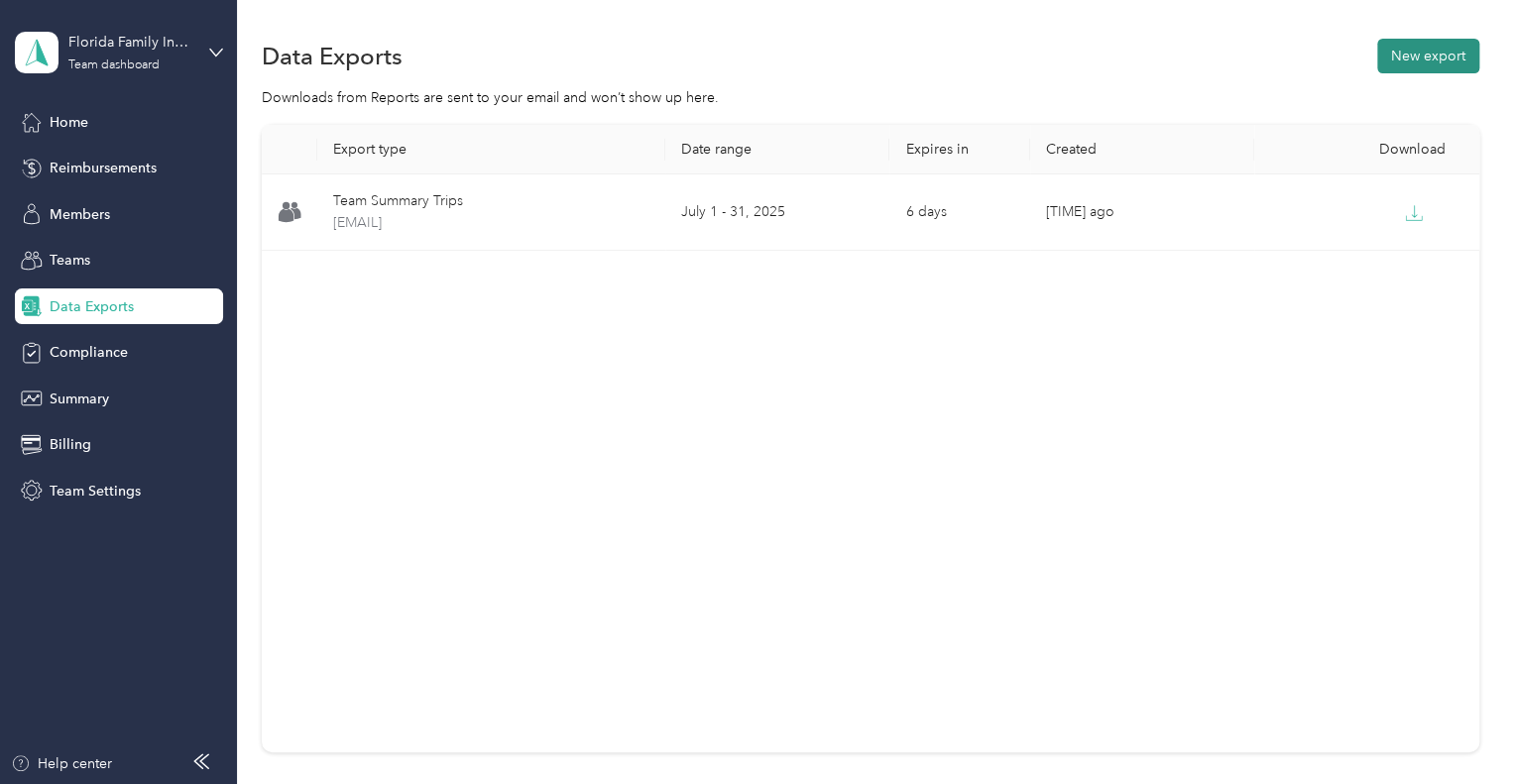 click on "New export" at bounding box center (1428, 56) 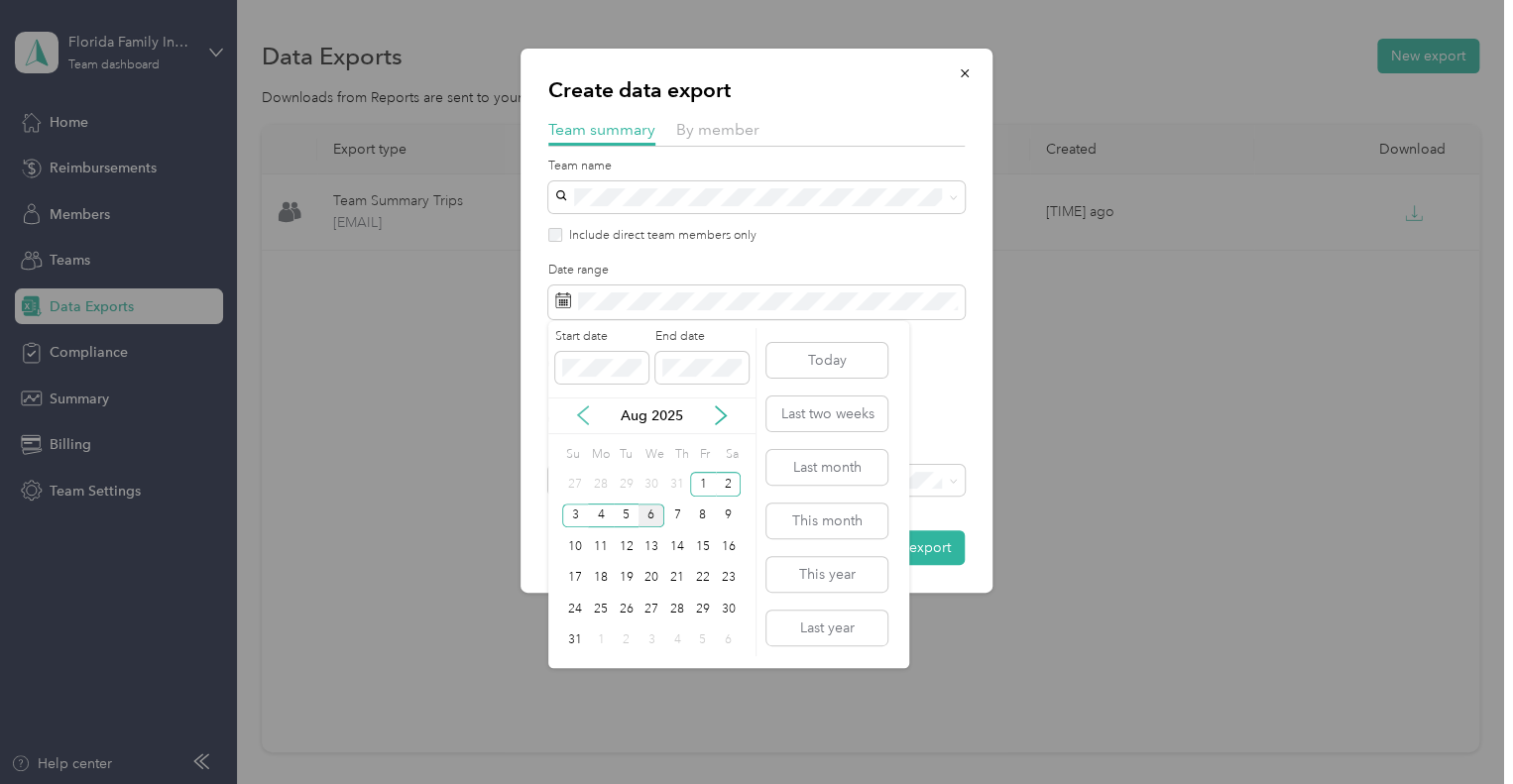 click 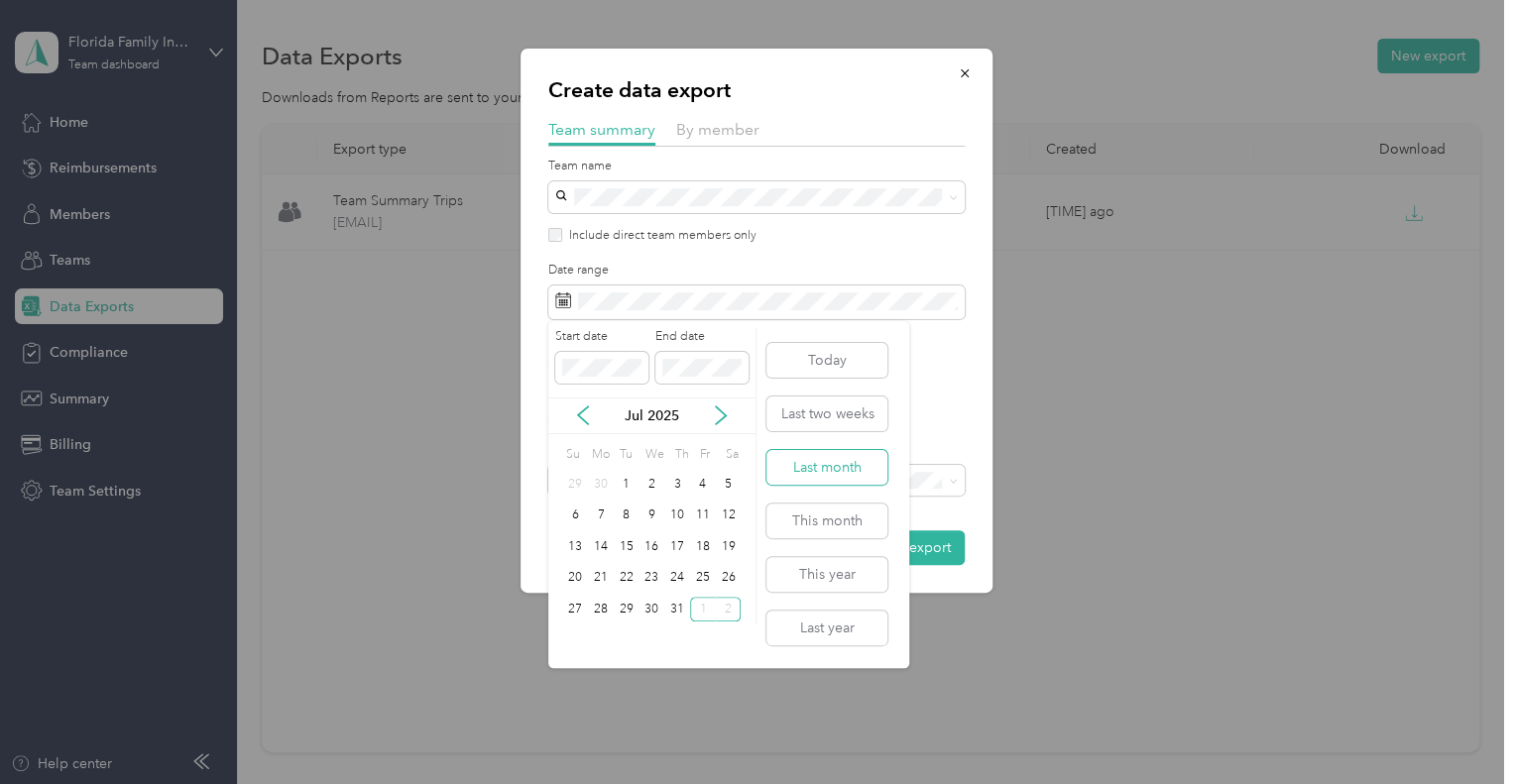 click on "Last month" at bounding box center [827, 467] 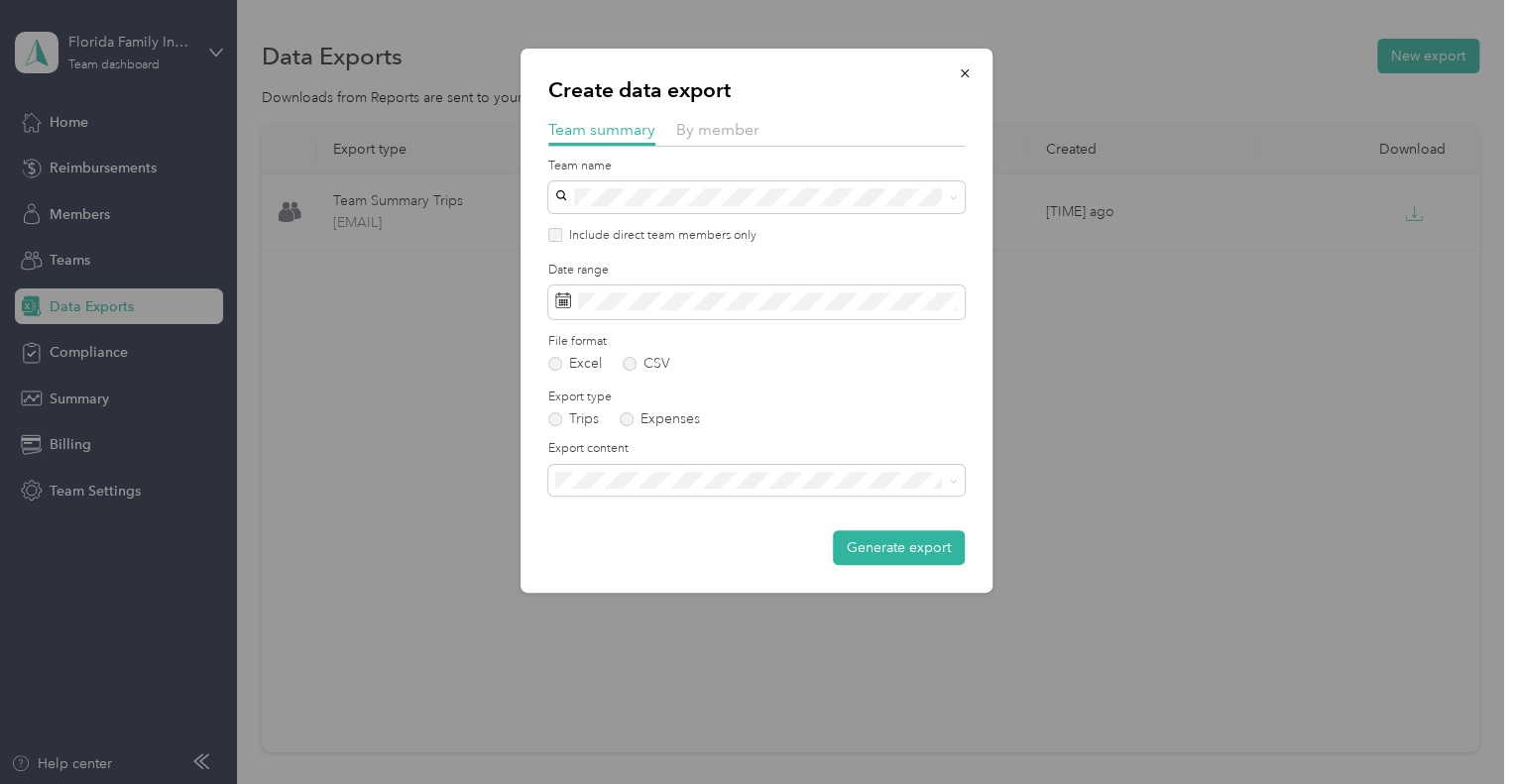 click on "Summary and full trips list" at bounding box center (641, 549) 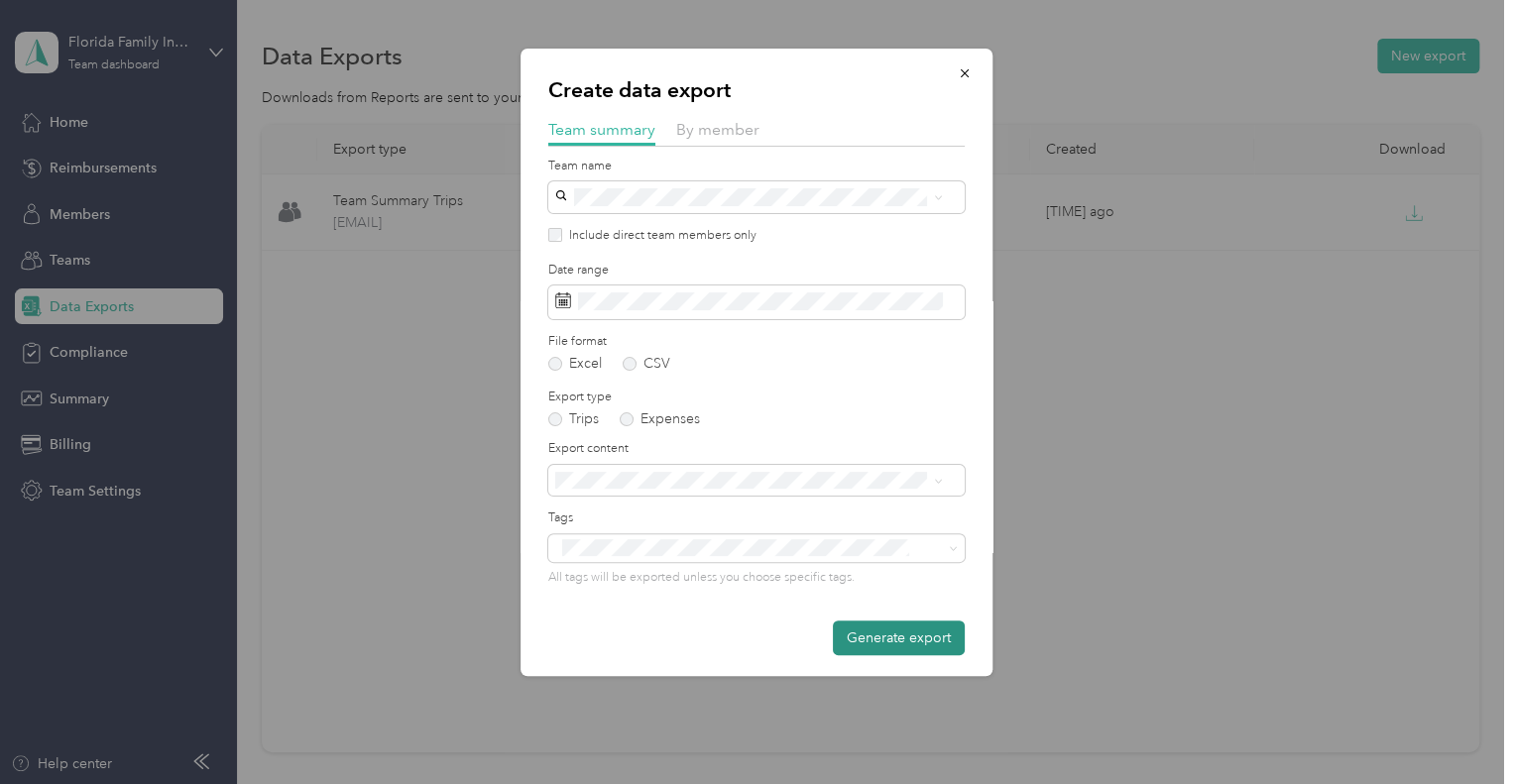 click on "Generate export" at bounding box center (898, 637) 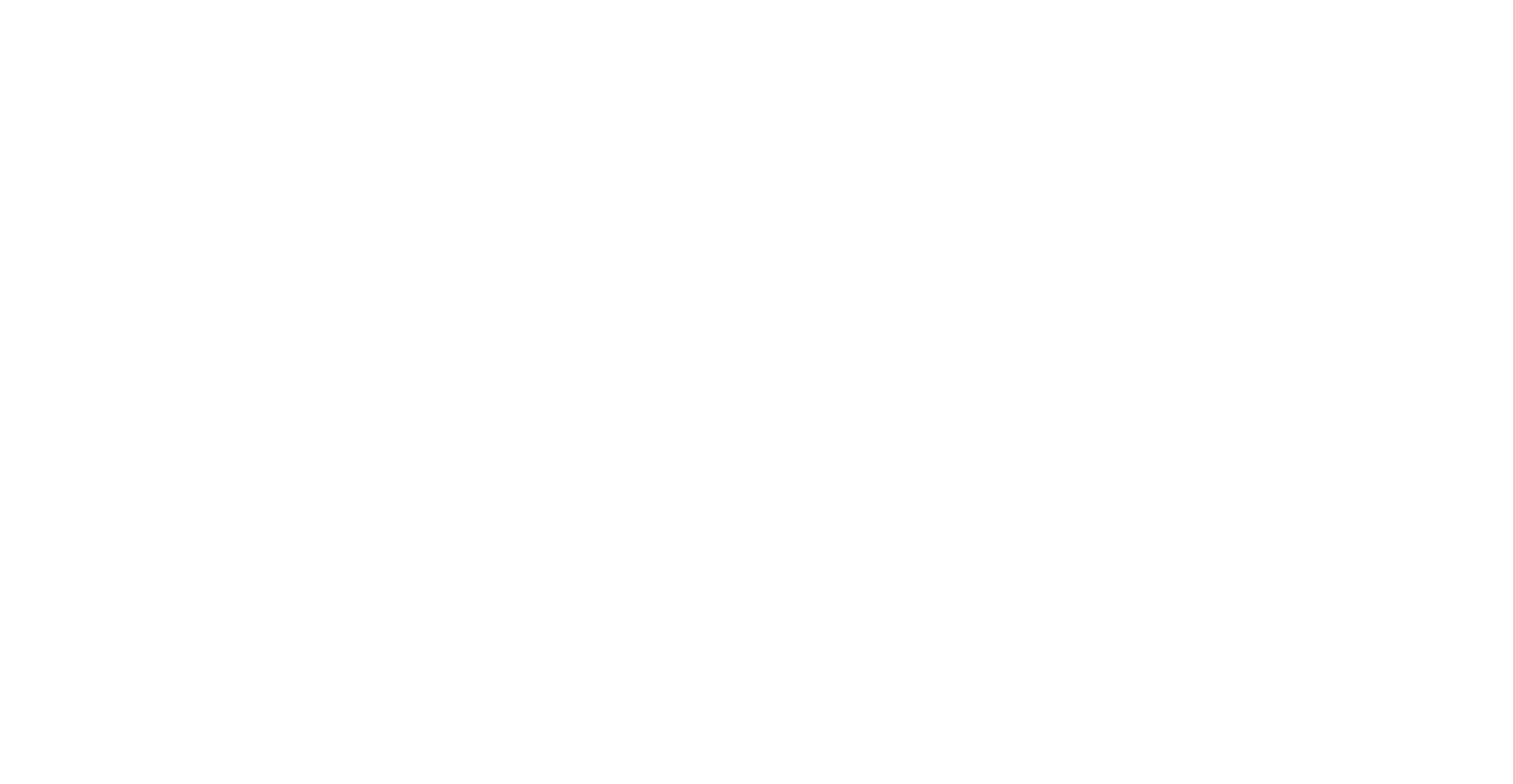 scroll, scrollTop: 0, scrollLeft: 0, axis: both 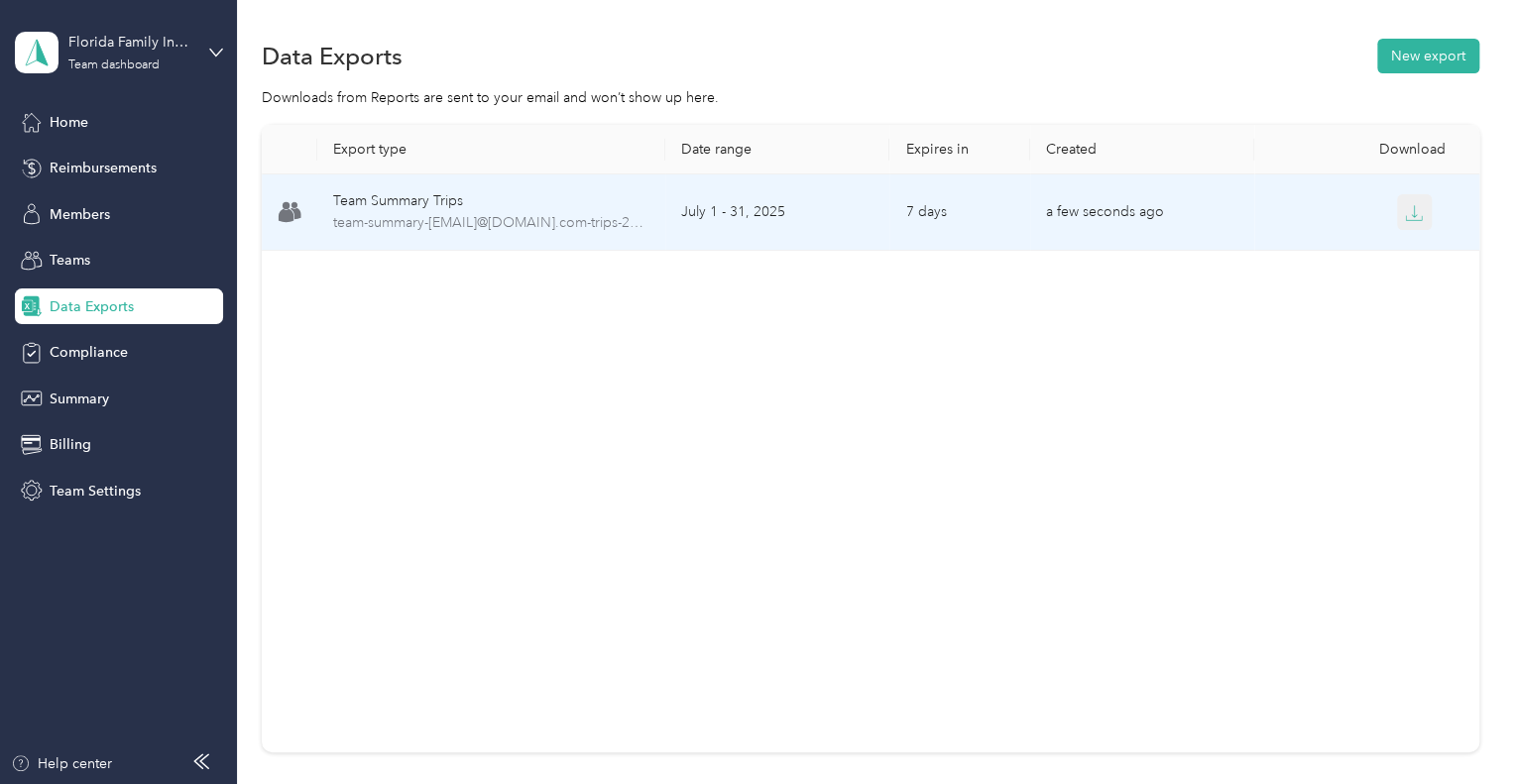click 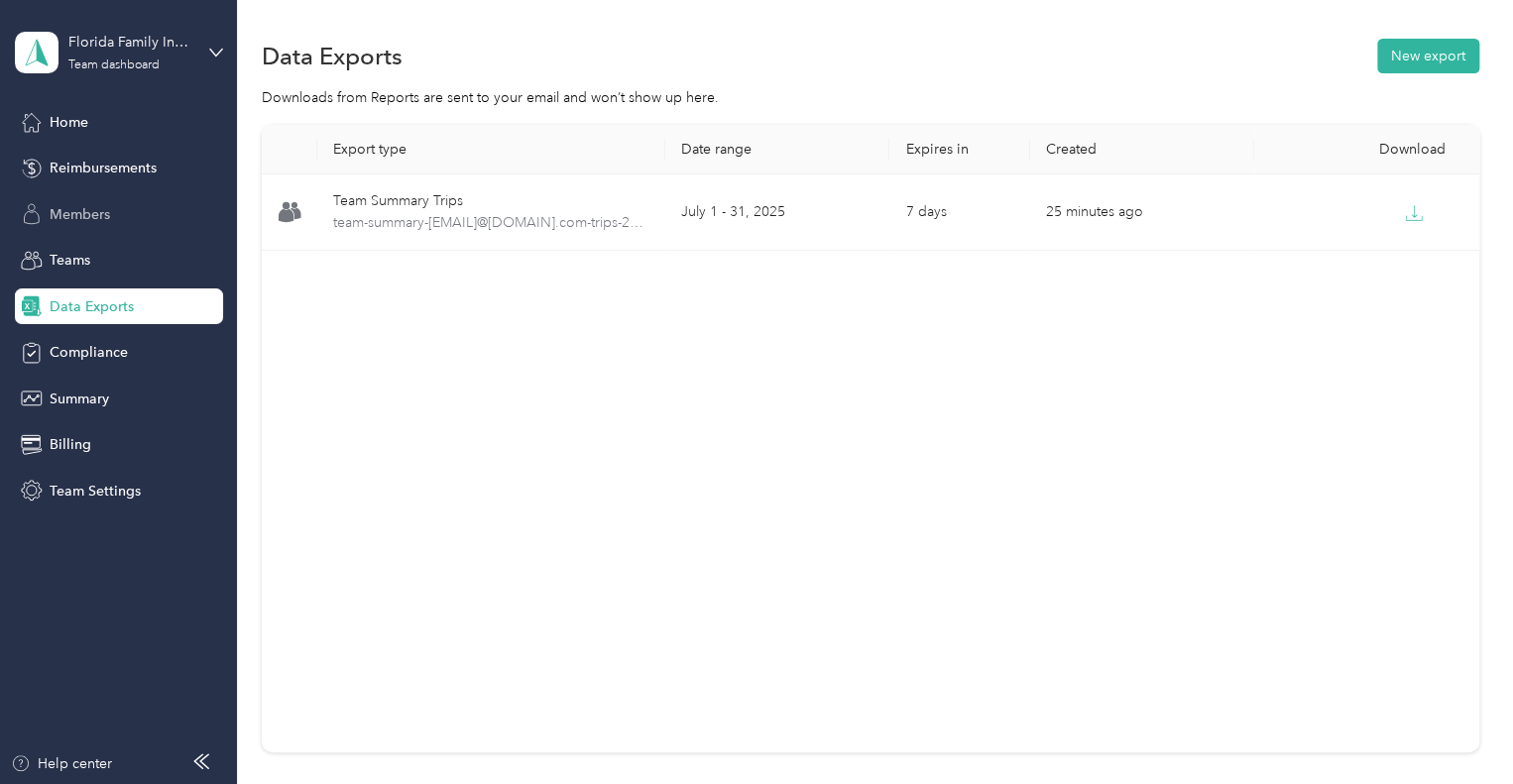 click on "Members" at bounding box center (79, 214) 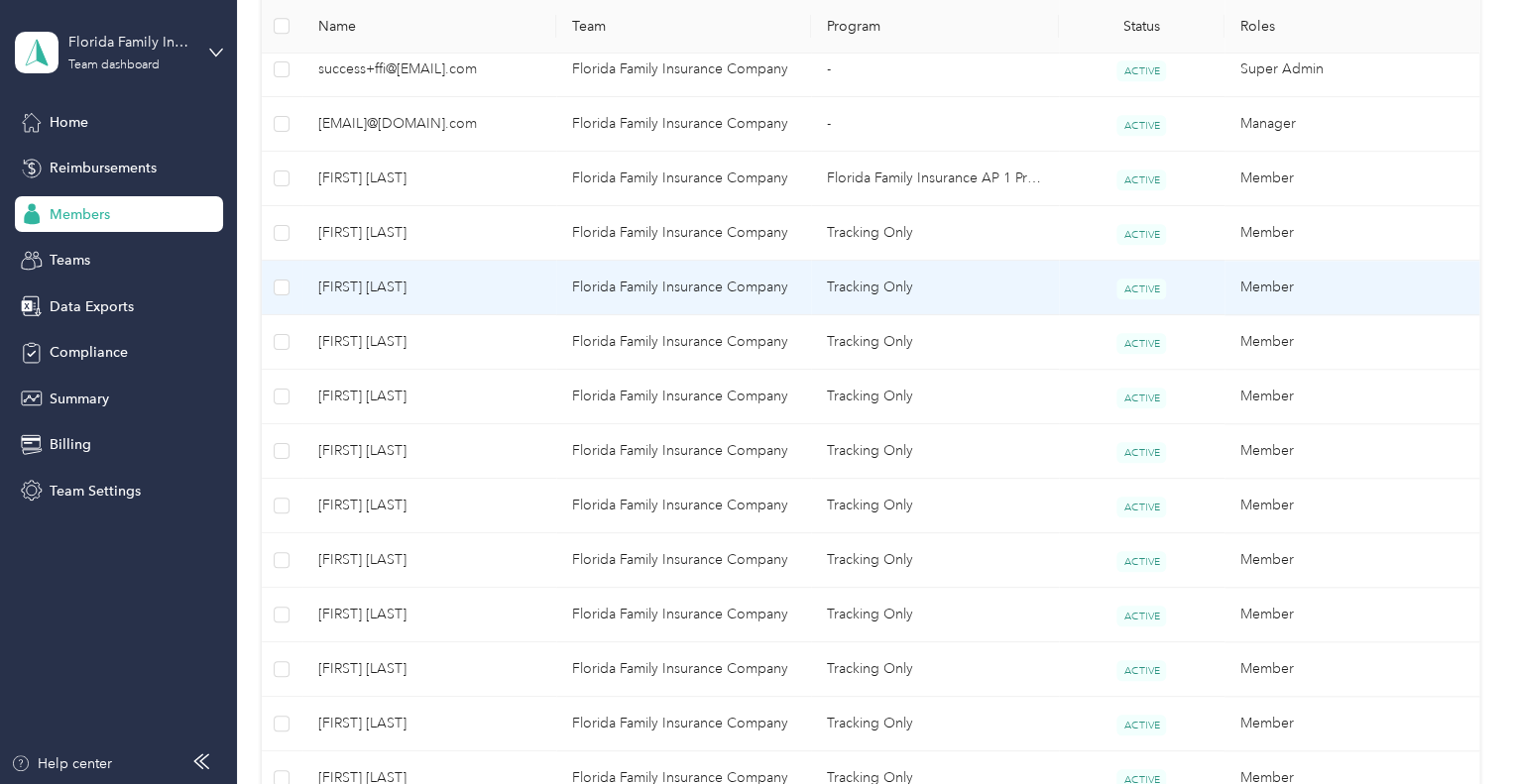scroll, scrollTop: 595, scrollLeft: 0, axis: vertical 